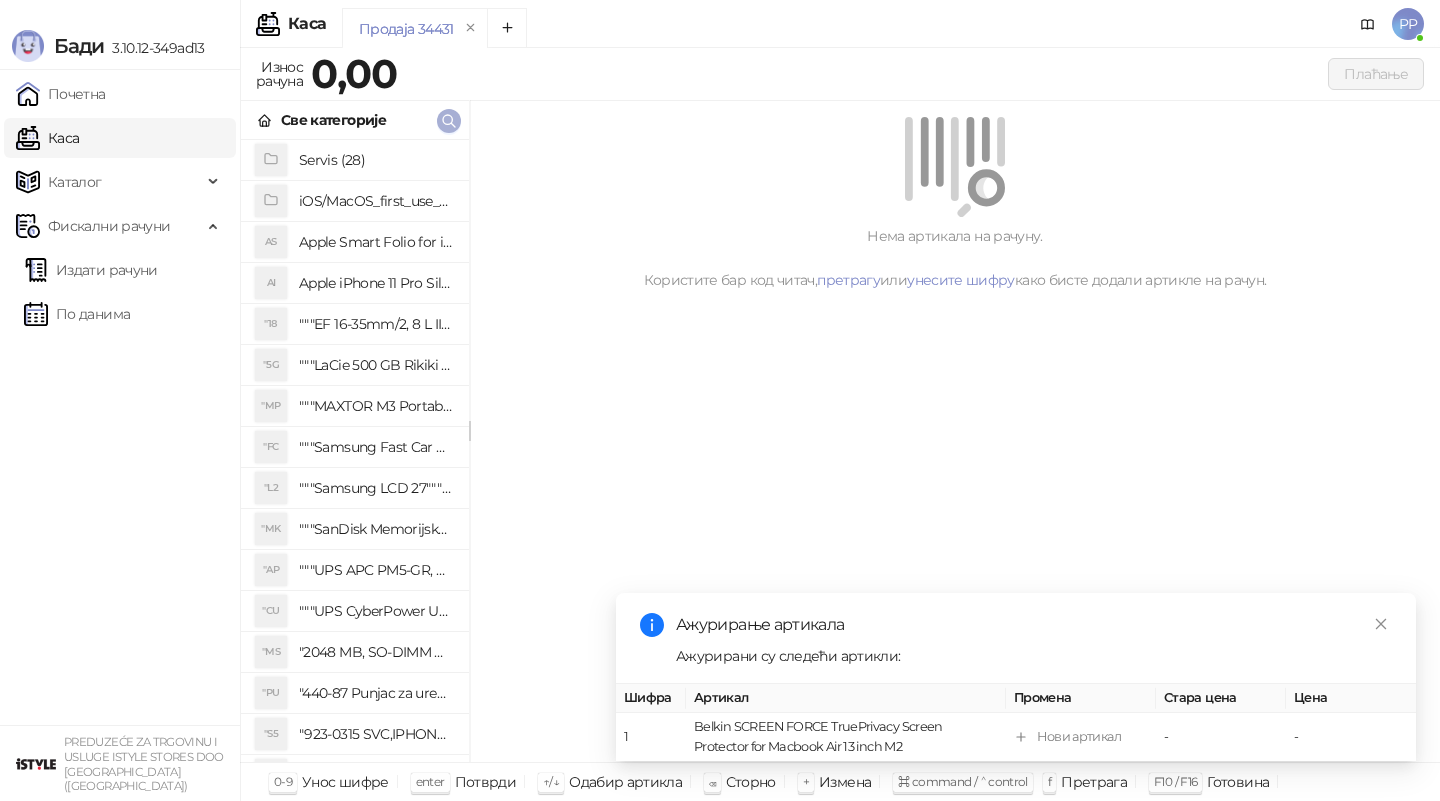 scroll, scrollTop: 0, scrollLeft: 0, axis: both 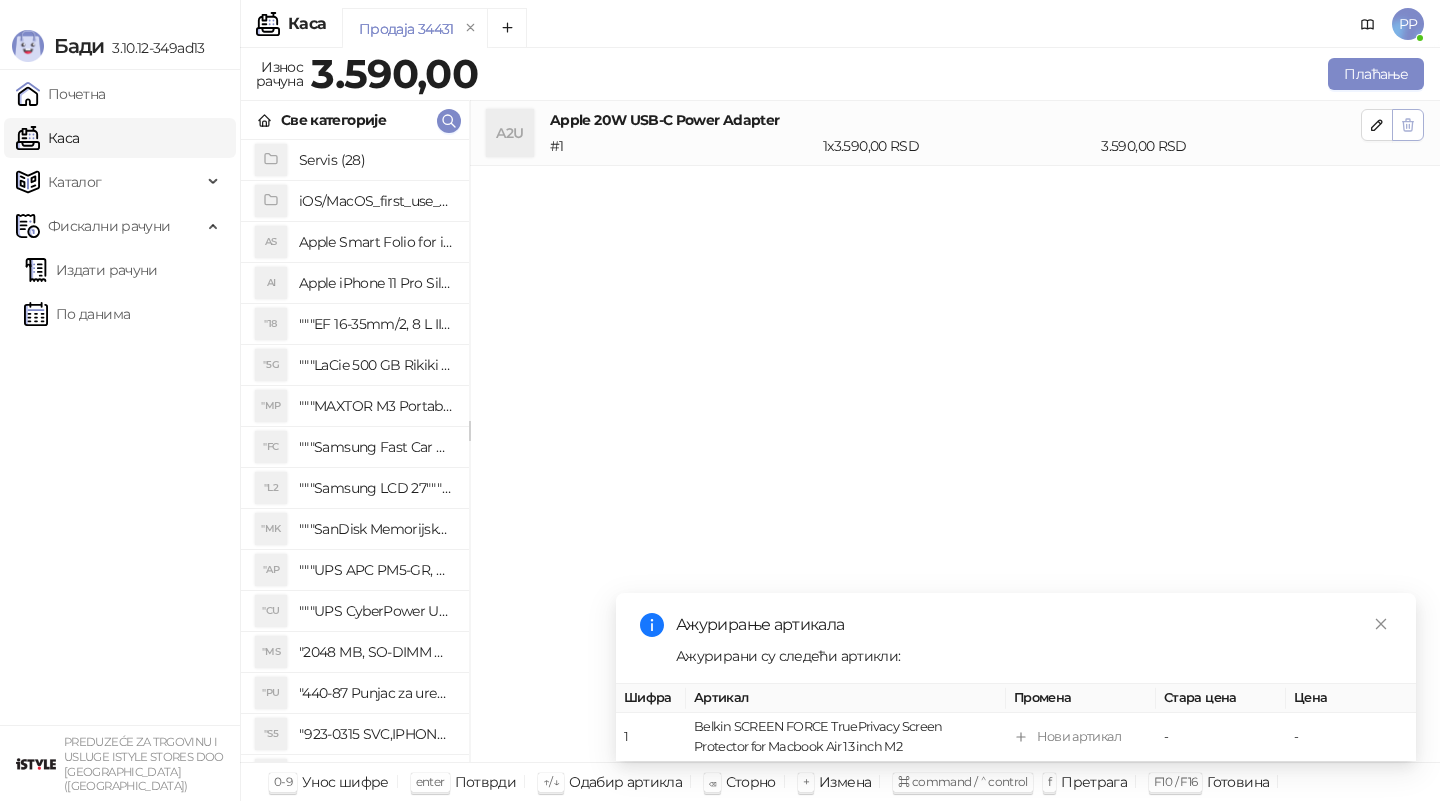 click at bounding box center (1408, 125) 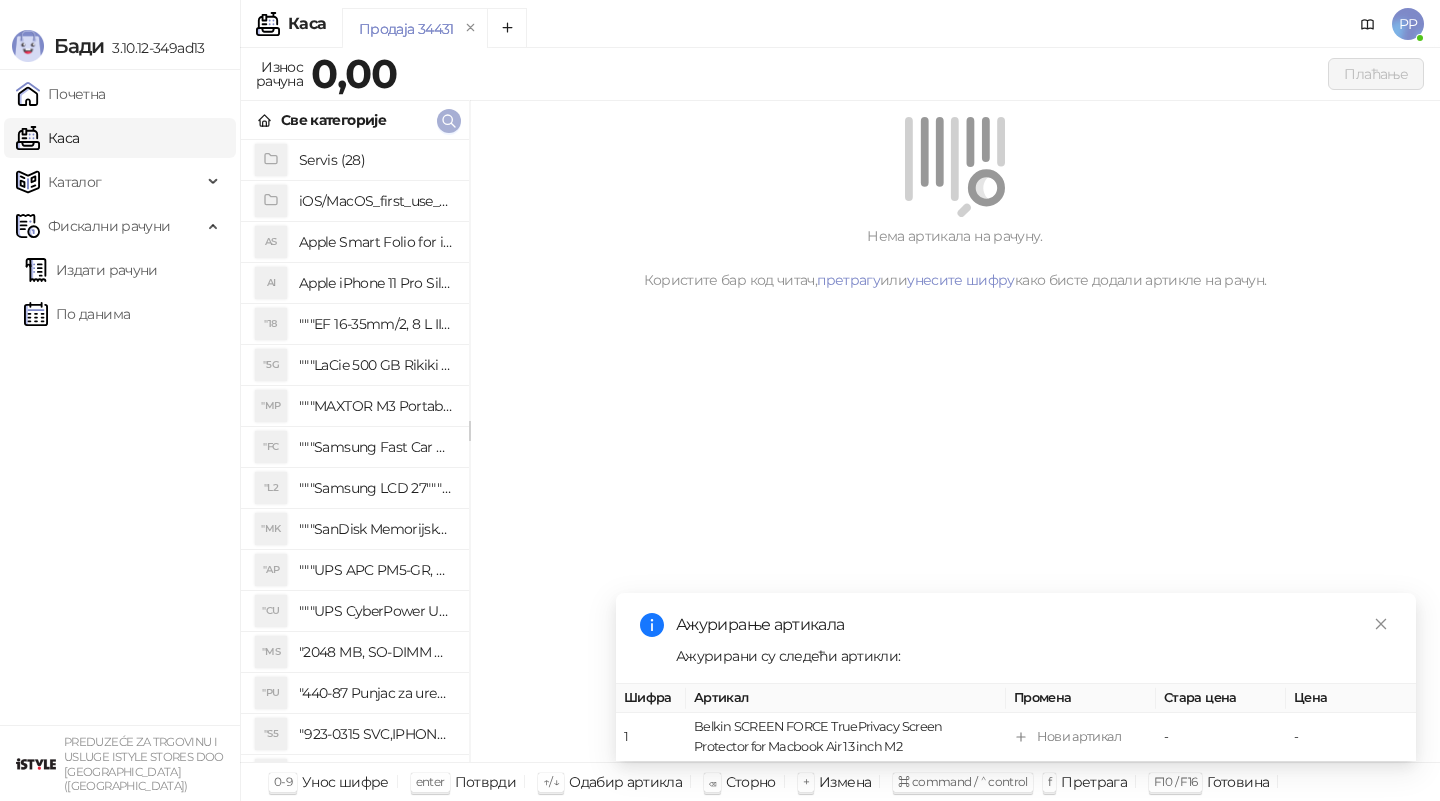 click at bounding box center (449, 120) 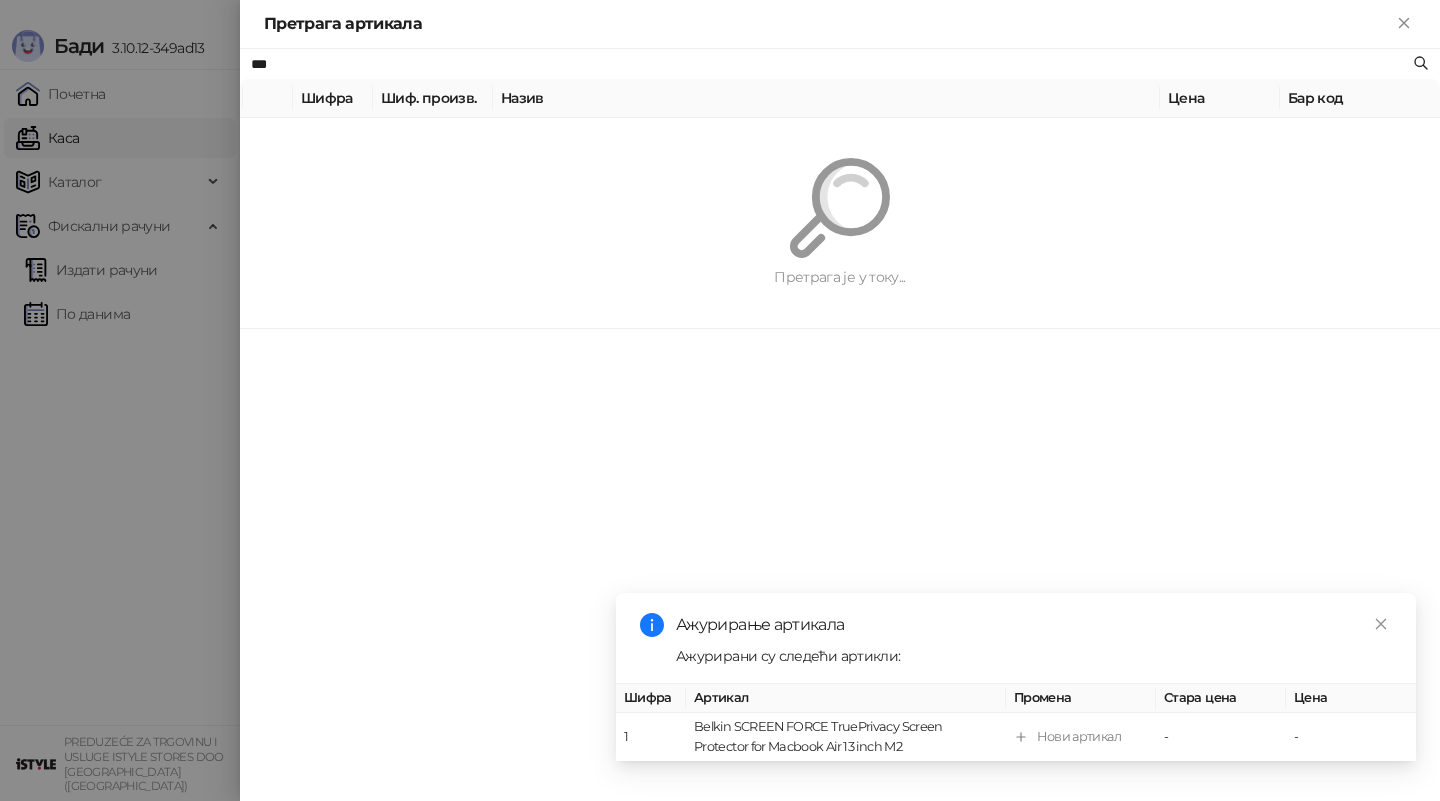 type on "***" 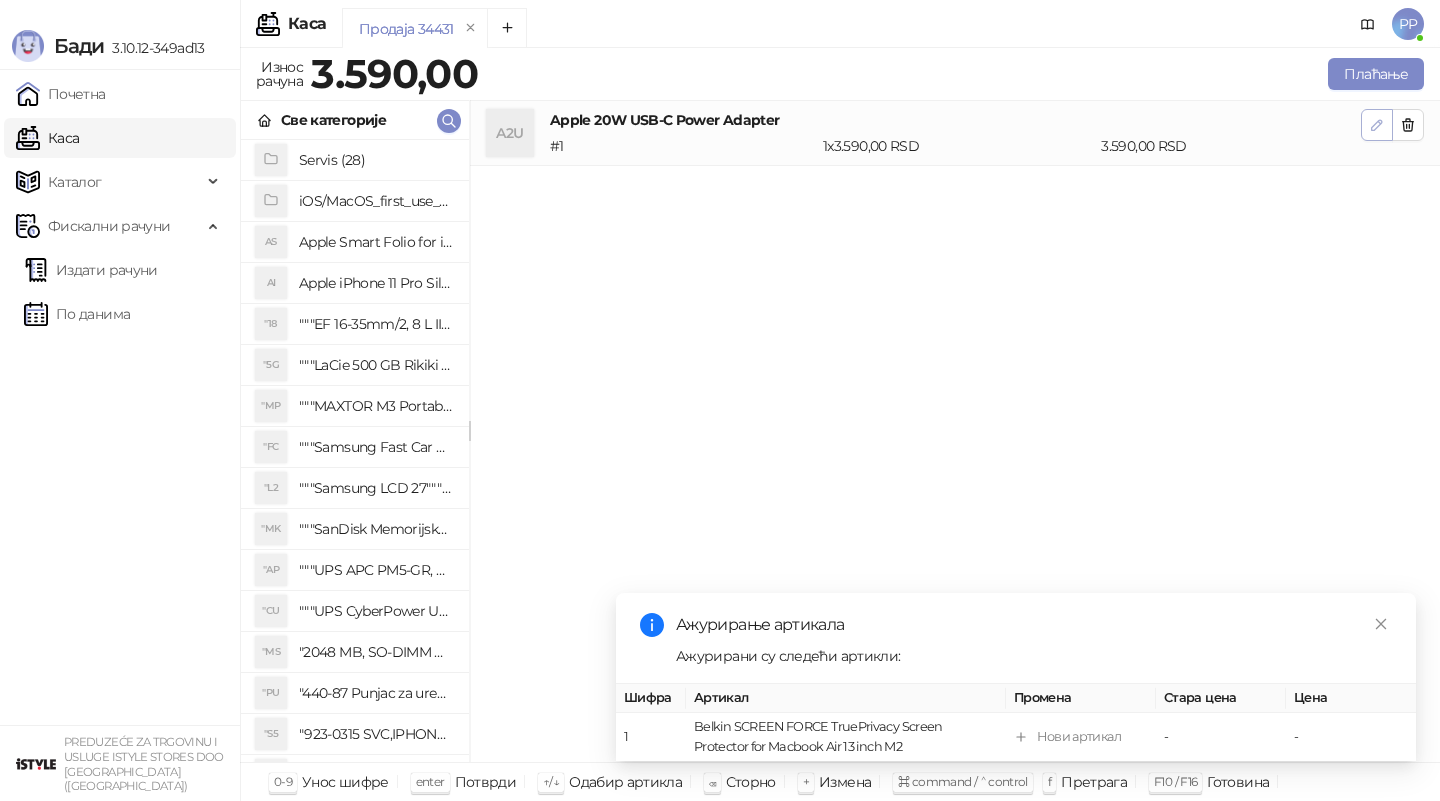 click 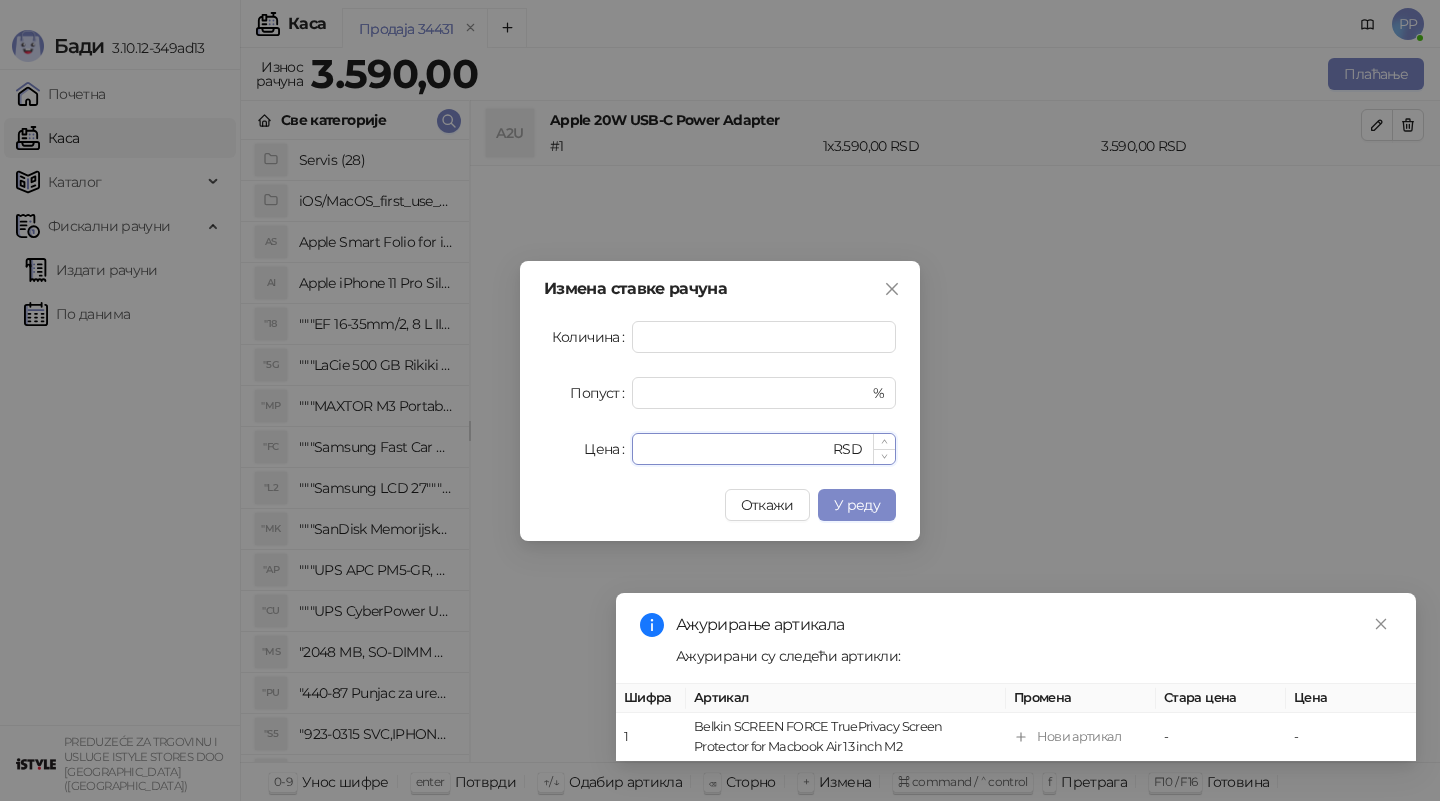 click on "****" at bounding box center (736, 449) 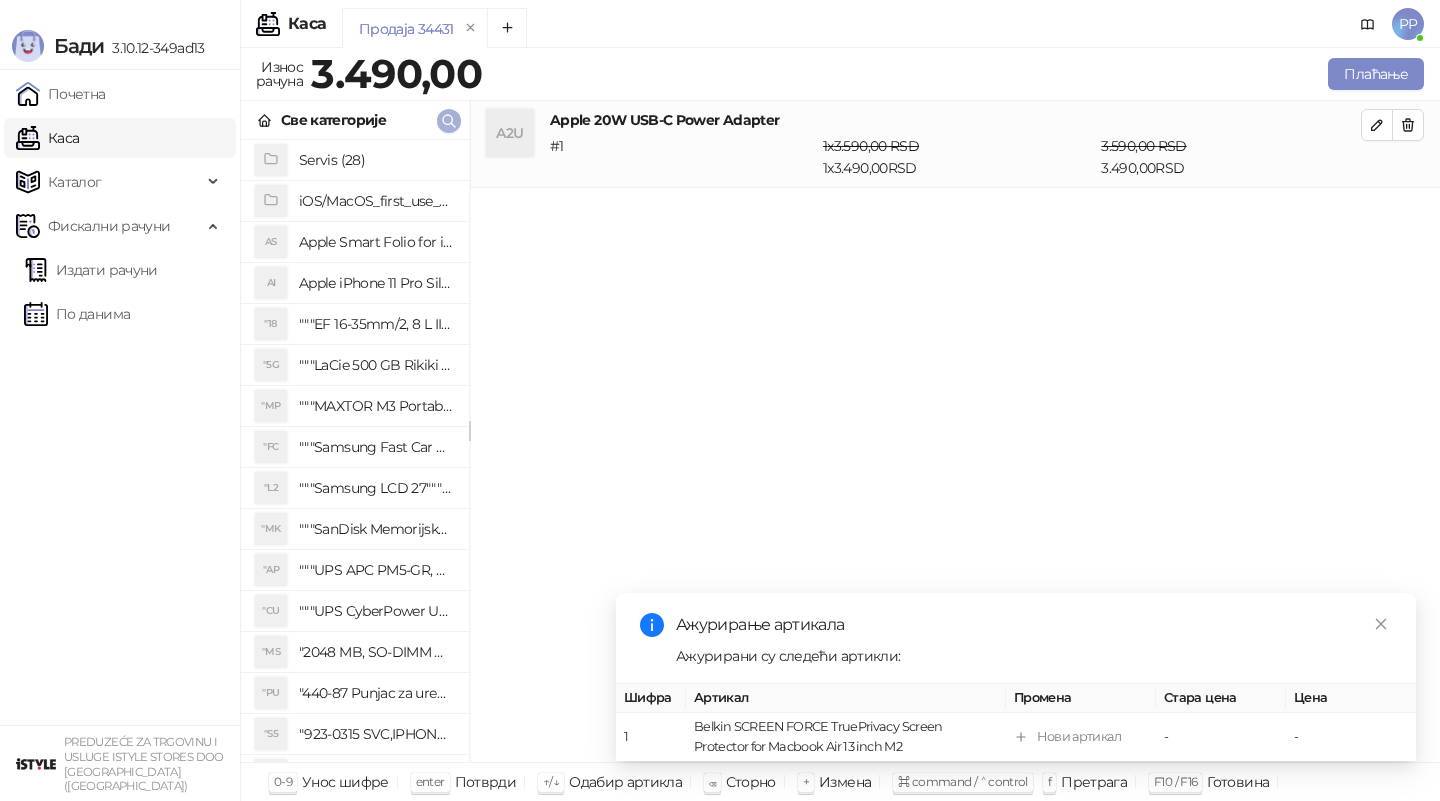 click 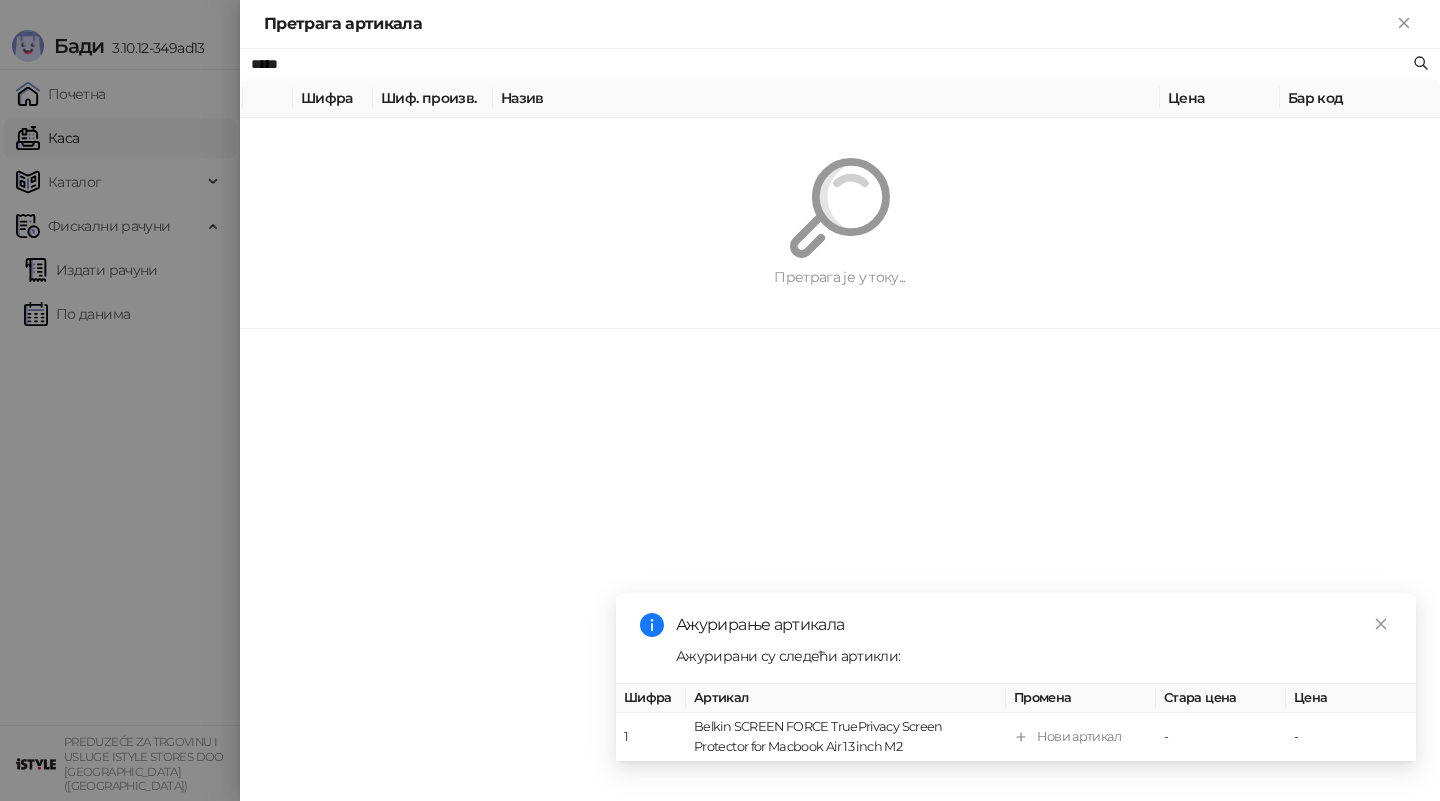 type on "*****" 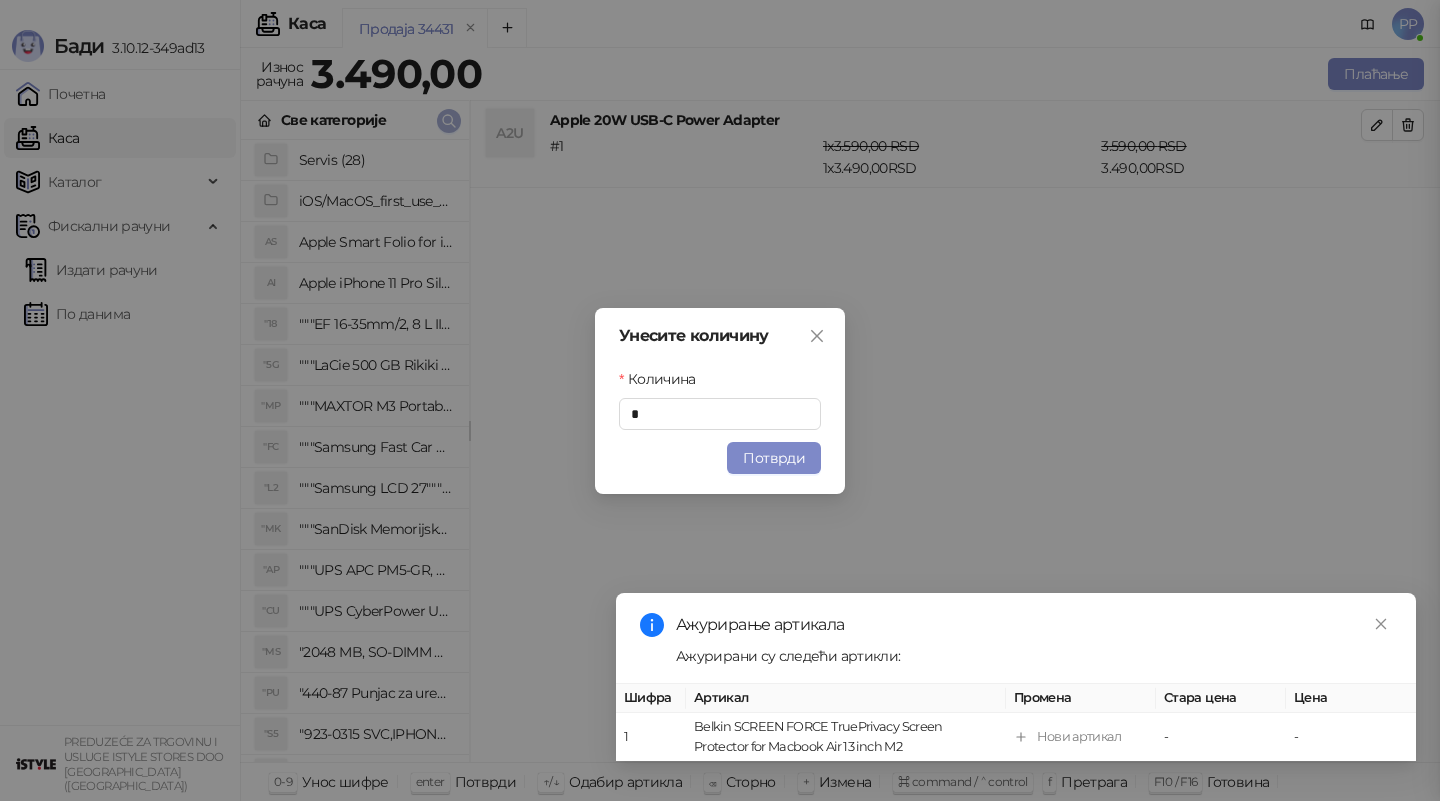 type 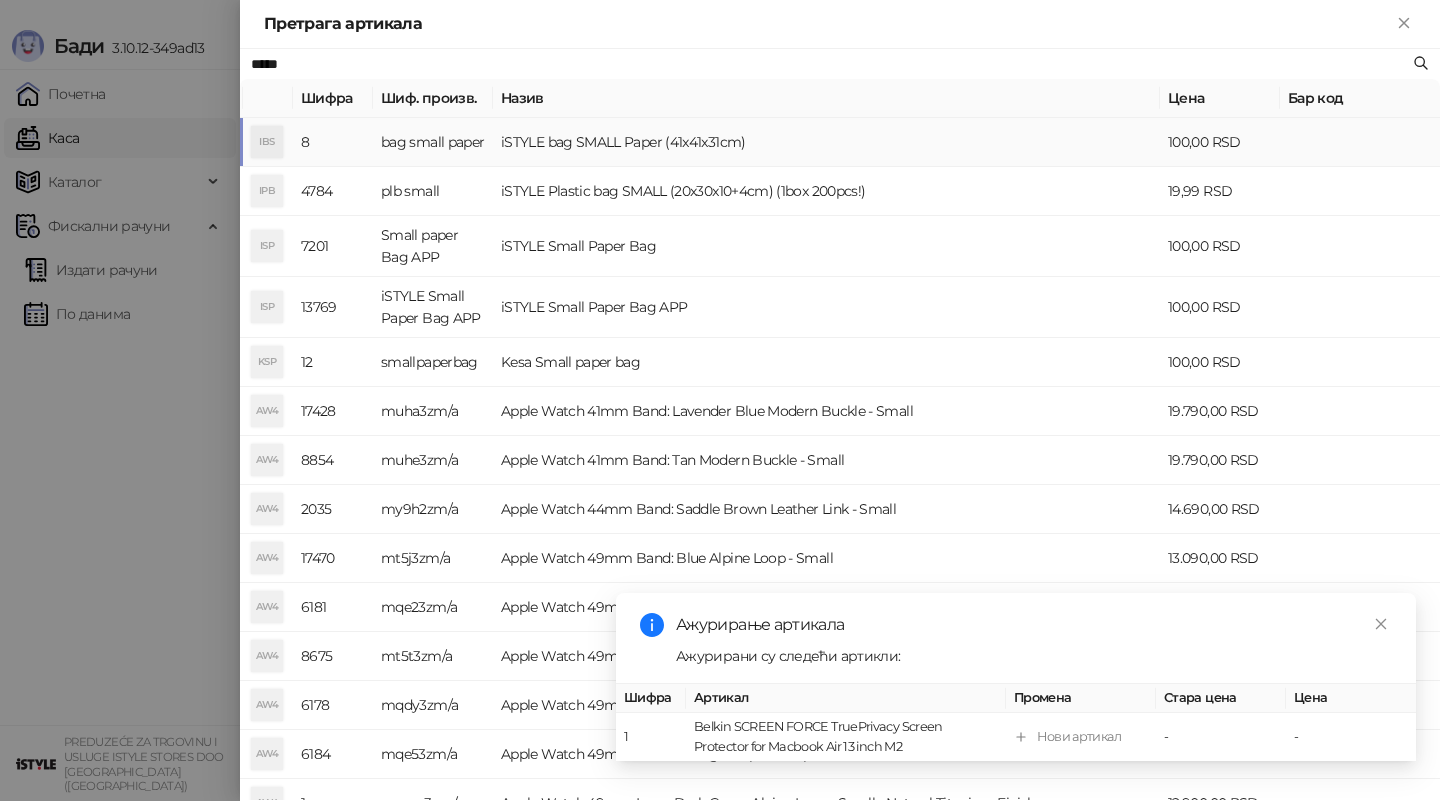 click on "Бар код" at bounding box center (1360, 98) 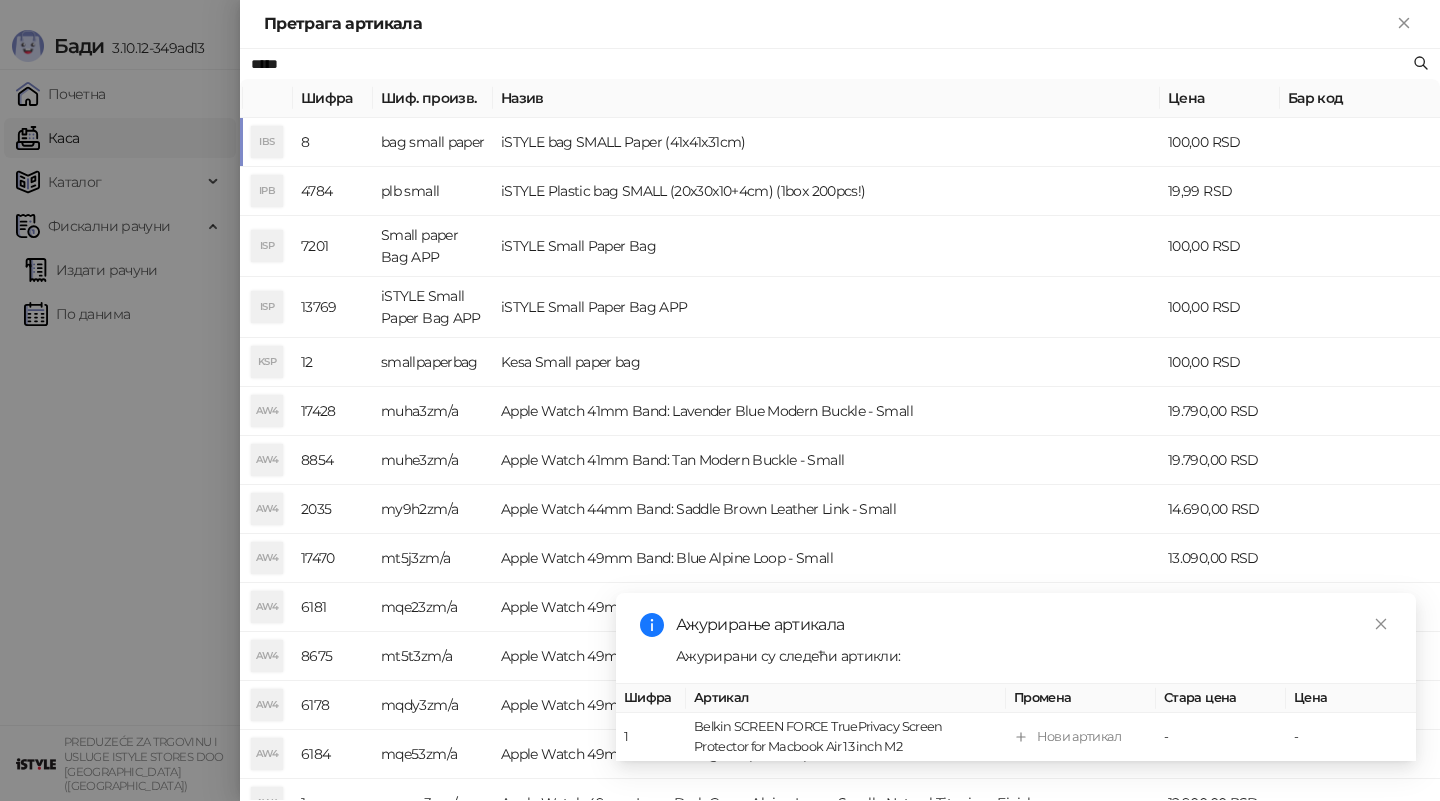 click on "Ажурирање артикала Ажурирани су следећи артикли: Шифра Артикал Промена Стара цена Цена           1 Belkin SCREEN FORCE TruePrivacy Screen Protector for Macbook Air 13 inch M2     Нови артикал - -" at bounding box center (1016, 677) 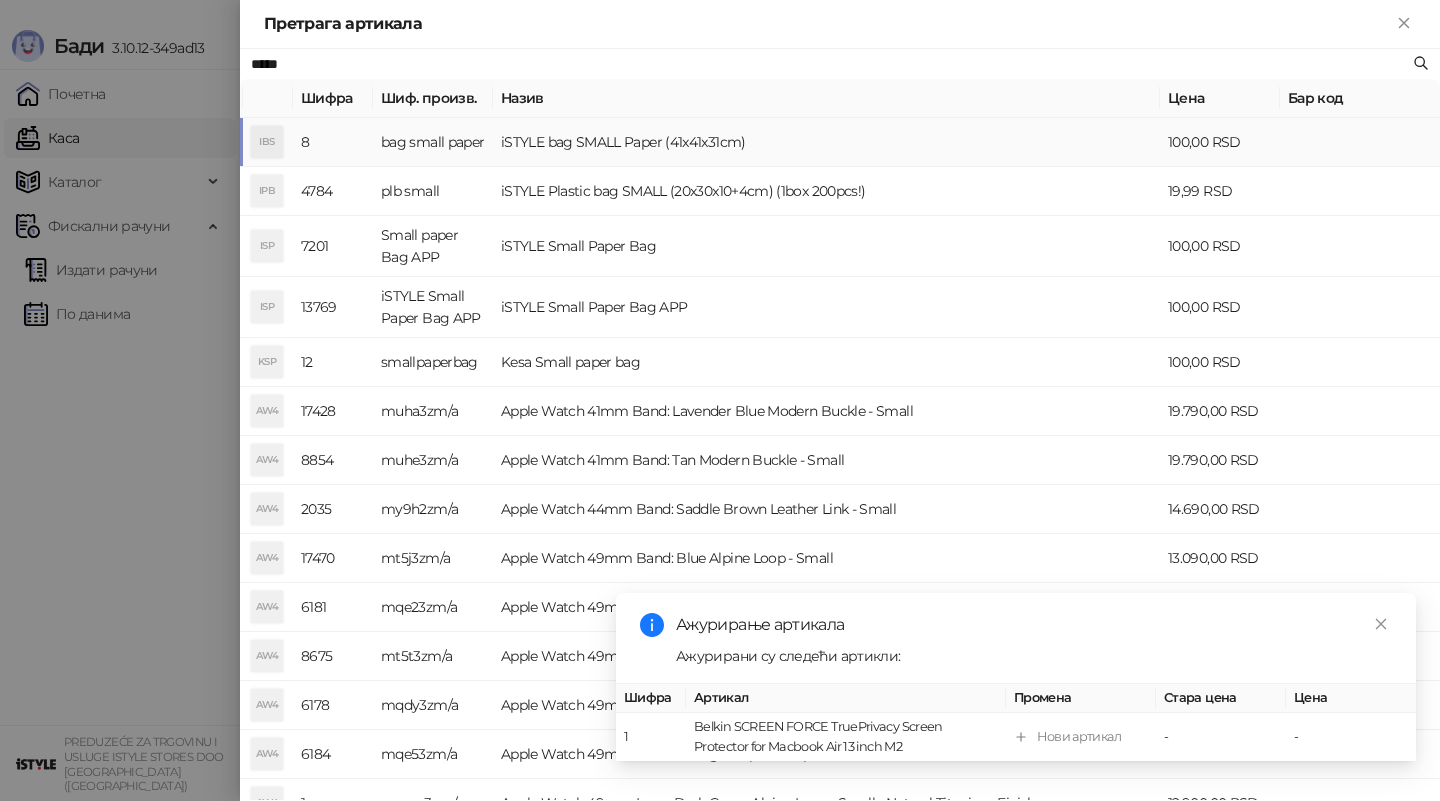 click on "iSTYLE bag SMALL Paper (41x41x31cm)" at bounding box center [826, 142] 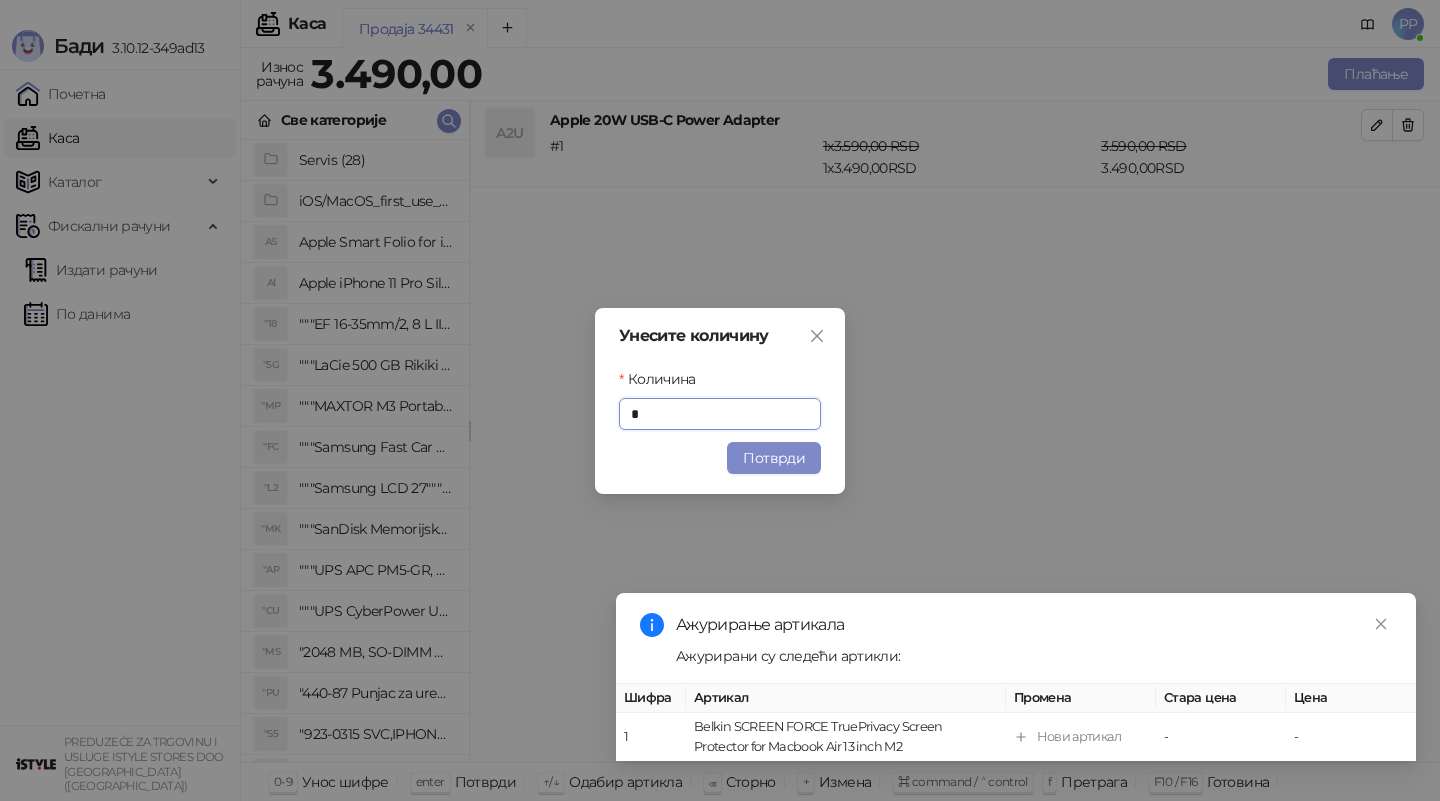 click on "Унесите количину Количина * Потврди" at bounding box center (720, 401) 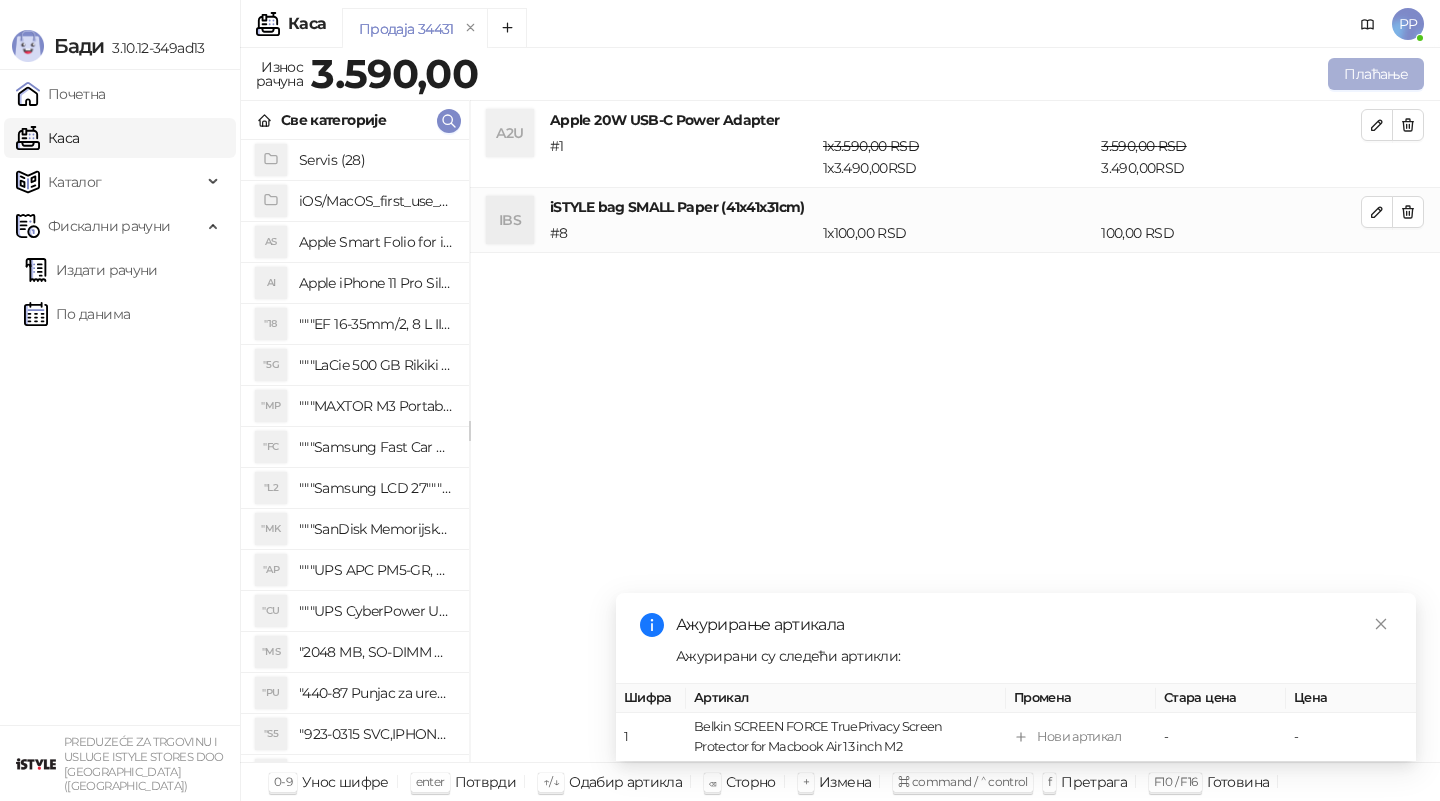 click on "Плаћање" at bounding box center (1376, 74) 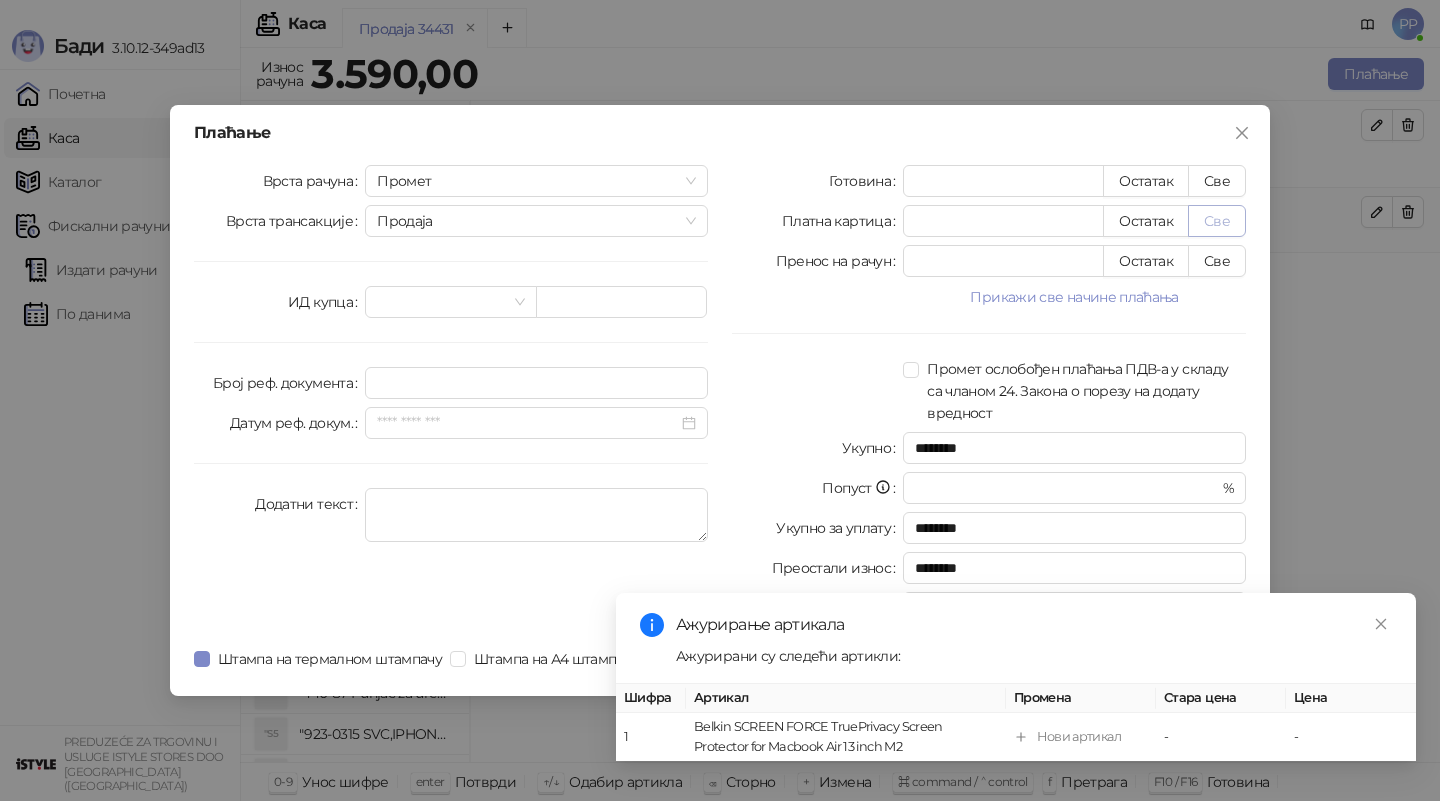 click on "Све" at bounding box center [1217, 221] 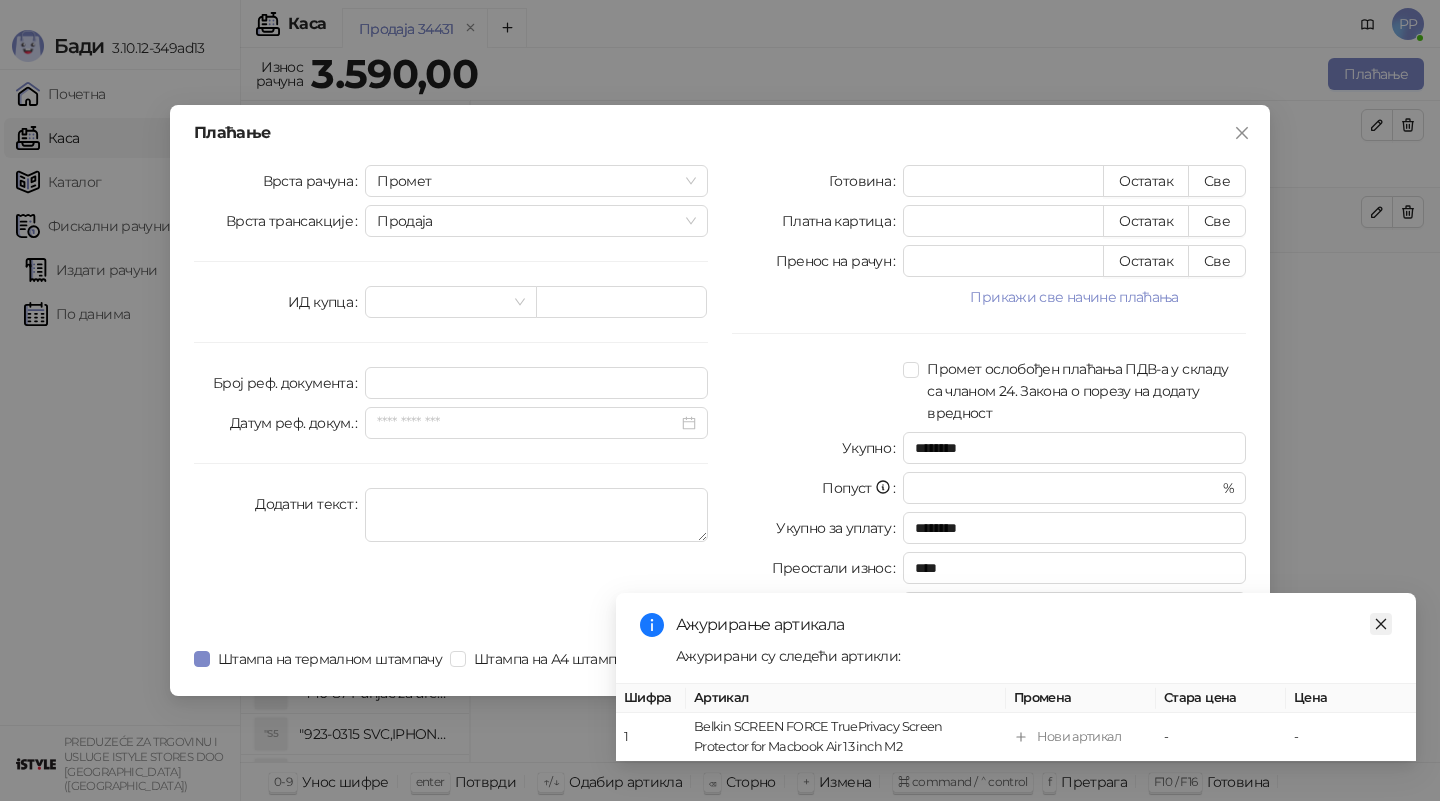click 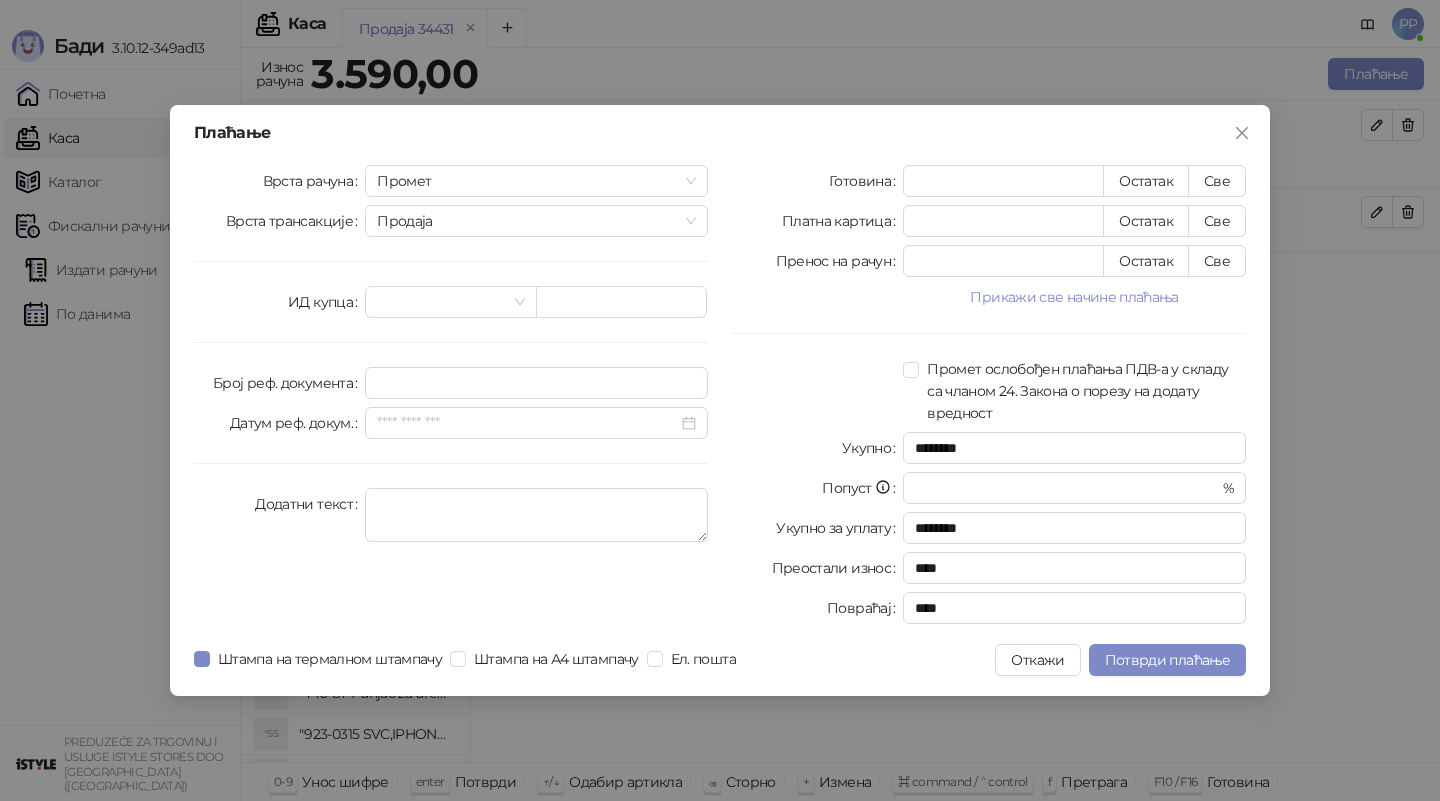 click on "Плаћање Врста рачуна Промет Врста трансакције Продаја ИД купца Број реф. документа Датум реф. докум. Додатни текст Готовина * Остатак Све Платна картица **** Остатак Све Пренос на рачун * Остатак Све Прикажи све начине плаћања Чек * Остатак Све Ваучер * Остатак Све Инстант плаћање * Остатак Све Друго безготовинско * Остатак Све   Промет ослобођен плаћања ПДВ-а у складу са чланом 24. Закона о порезу на додату вредност Укупно ******** Попуст   * % Укупно за уплату ******** Преостали износ **** Повраћај **** Штампа на термалном штампачу Штампа на А4 штампачу Ел. пошта Откажи" at bounding box center [720, 400] 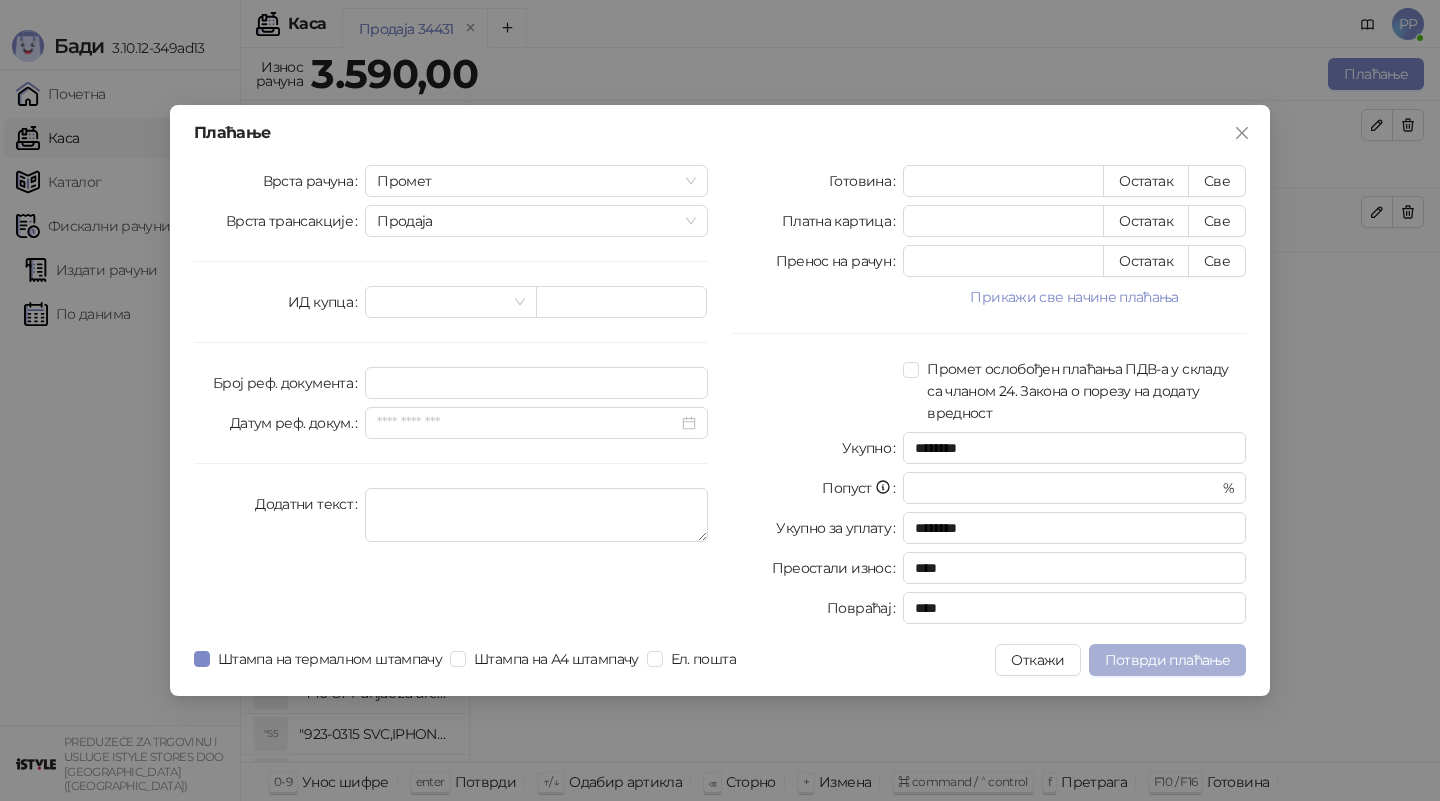 click on "Потврди плаћање" at bounding box center [1167, 660] 